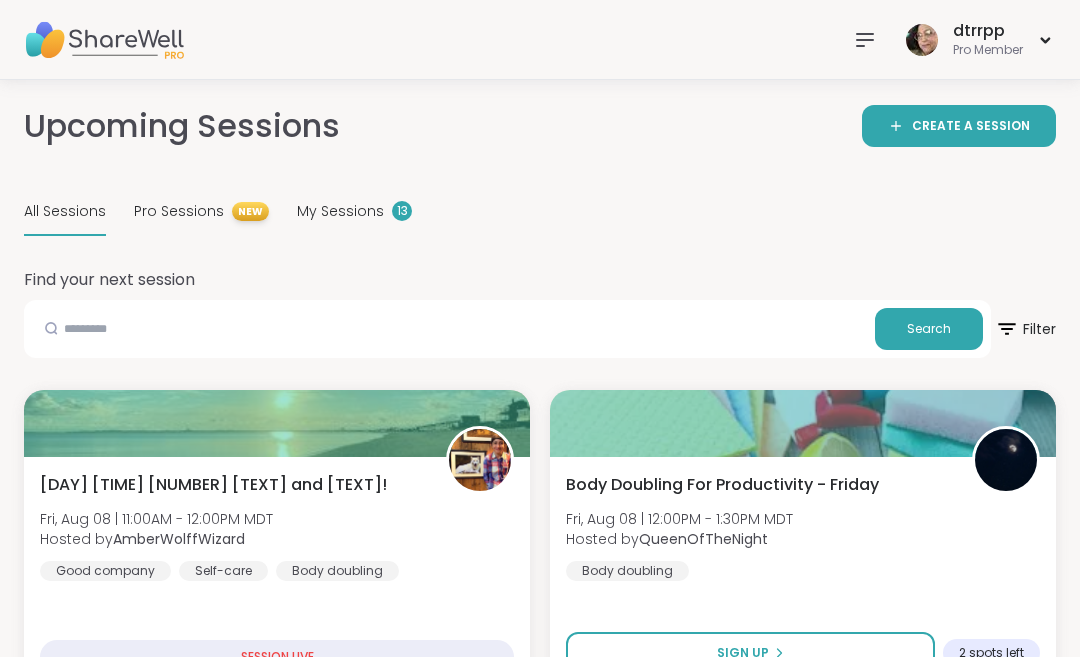 scroll, scrollTop: 0, scrollLeft: 0, axis: both 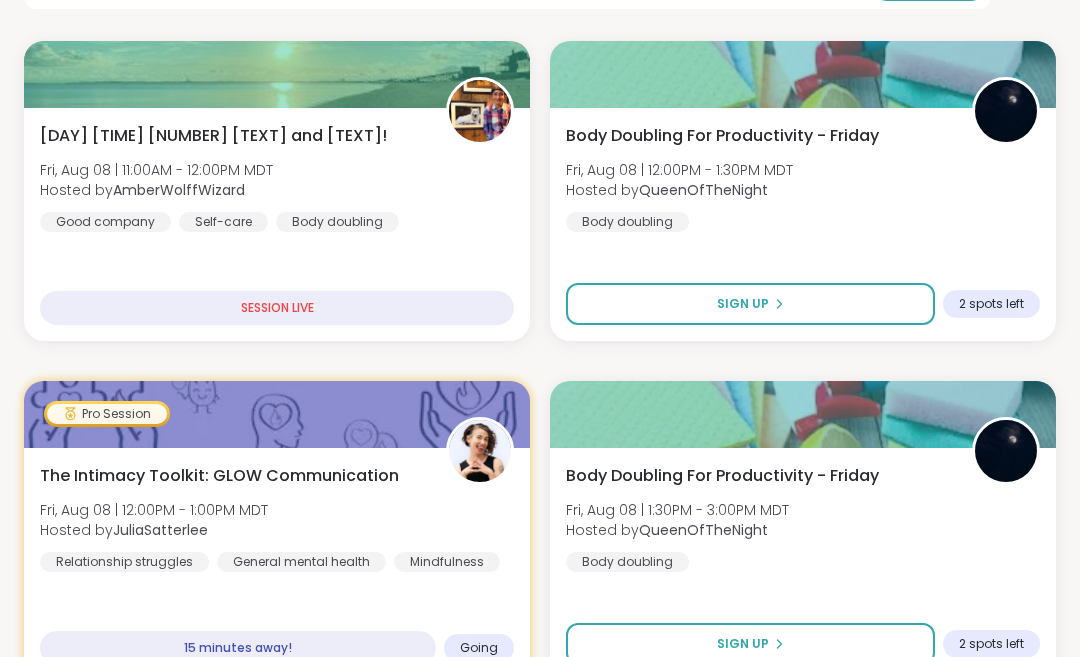 click on "The [TEXT] [TEXT]: GLOW [TEXT] [DAY], [MONTH] [DAY_NUM] | [TIME] - [TIME] [TIMEZONE] Hosted by [NAME] [TEXT] General [TEXT] [TEXT]" at bounding box center (277, 518) 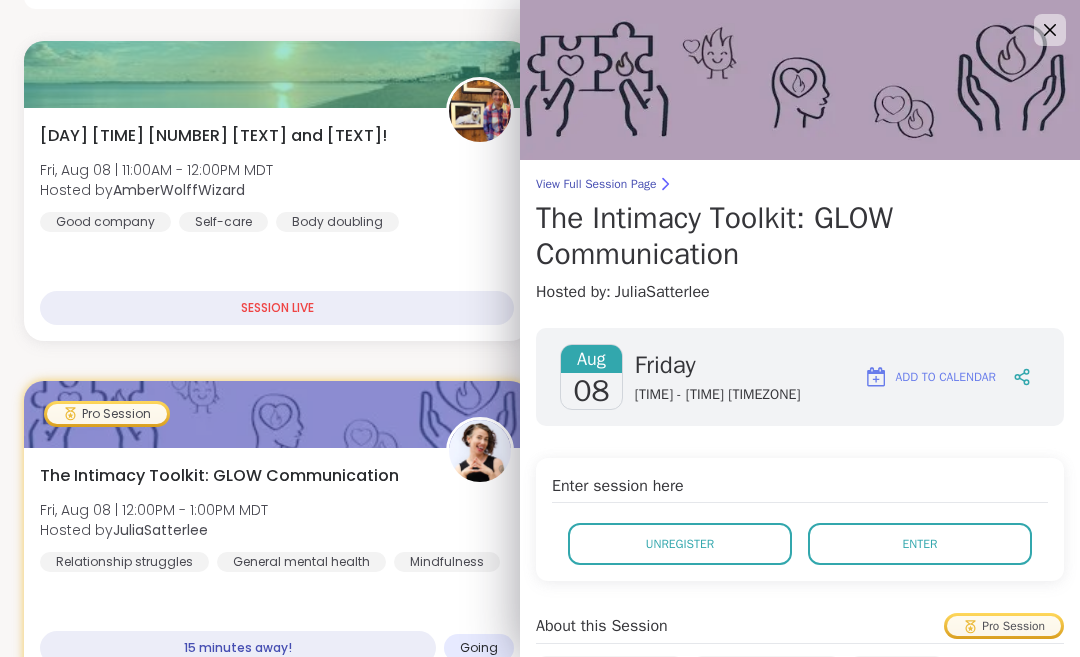 click on "Enter" at bounding box center [920, 544] 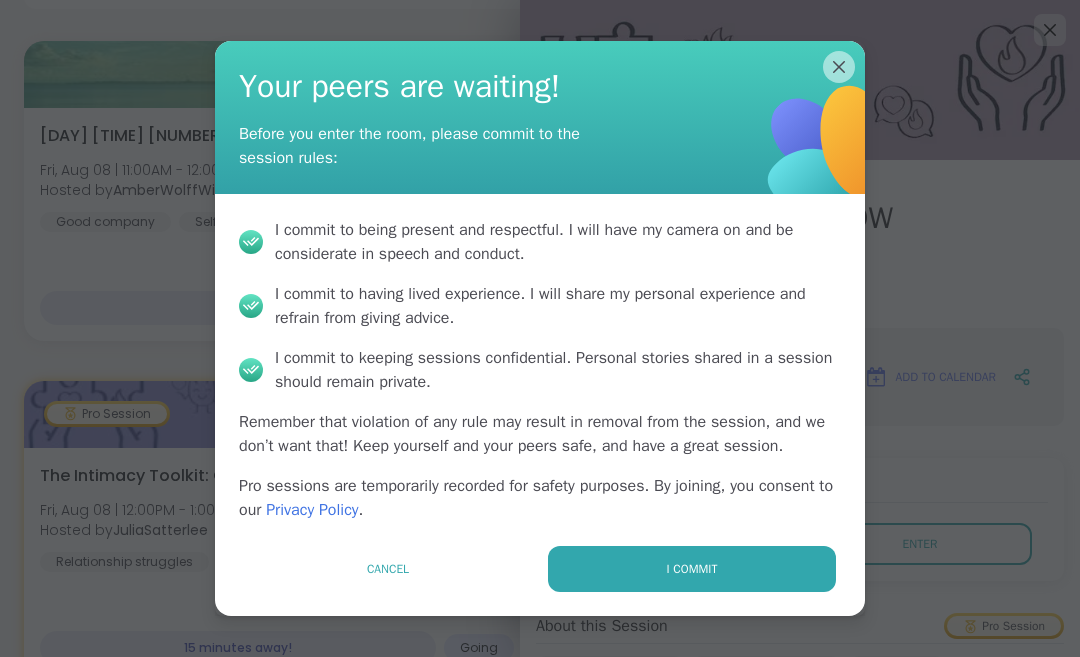 click on "I commit" at bounding box center [692, 569] 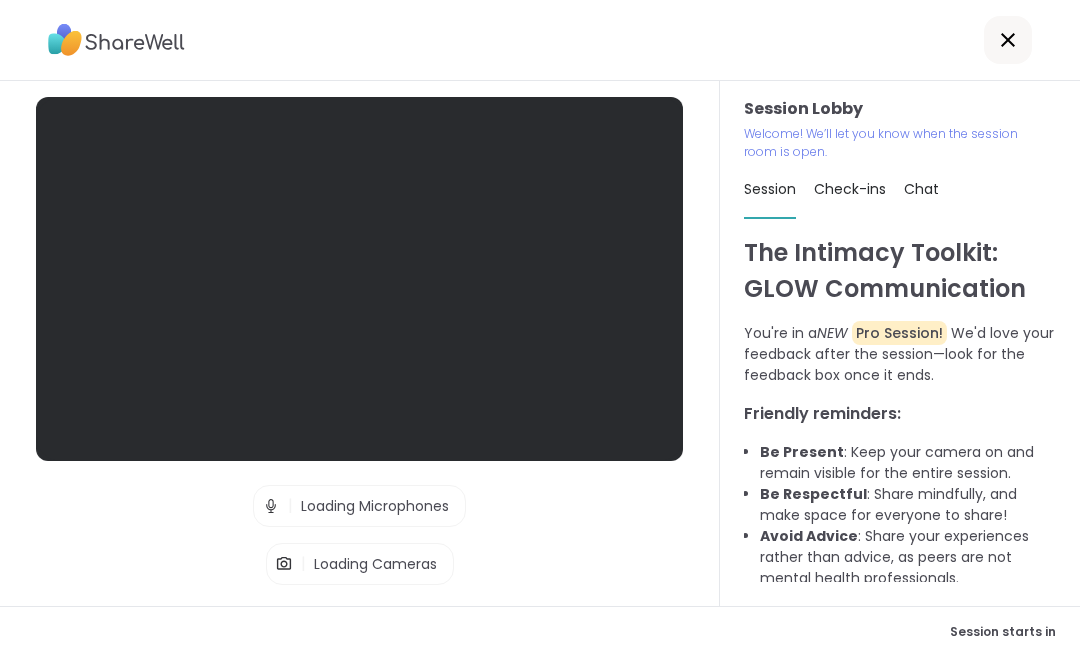 scroll, scrollTop: 98, scrollLeft: 0, axis: vertical 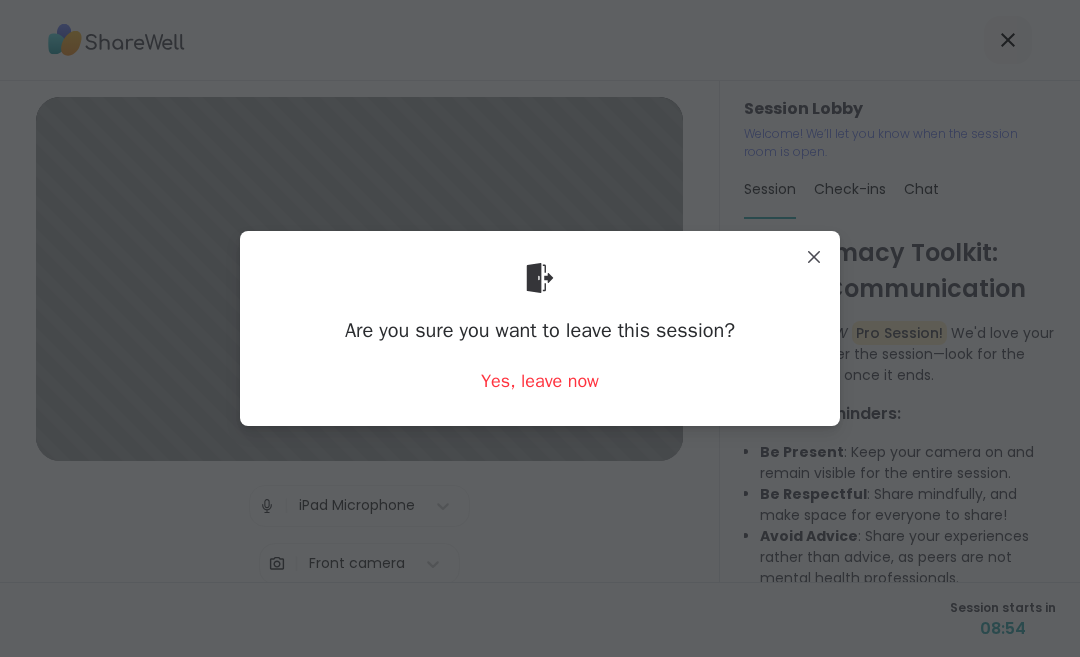 click on "Yes, leave now" at bounding box center [540, 381] 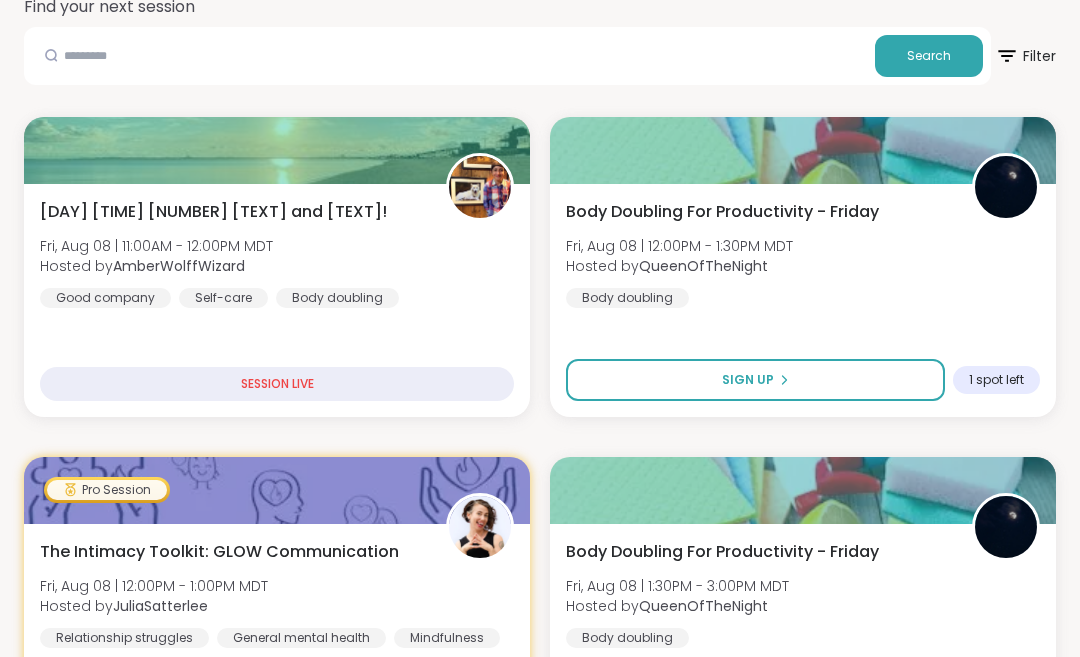 scroll, scrollTop: 273, scrollLeft: 0, axis: vertical 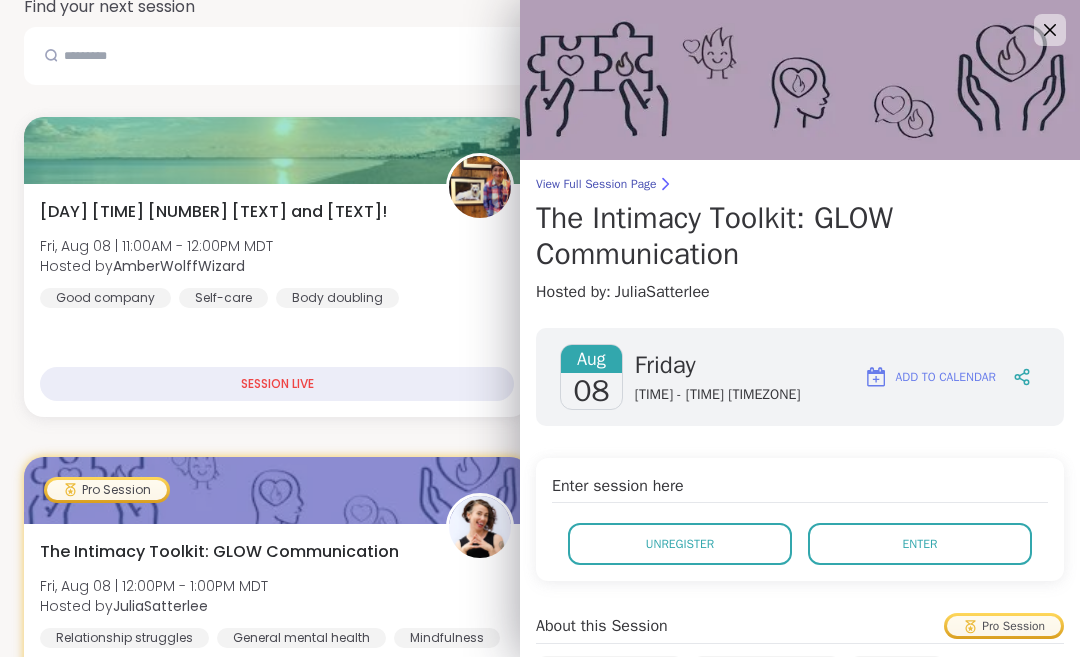 click on "Enter" at bounding box center [920, 544] 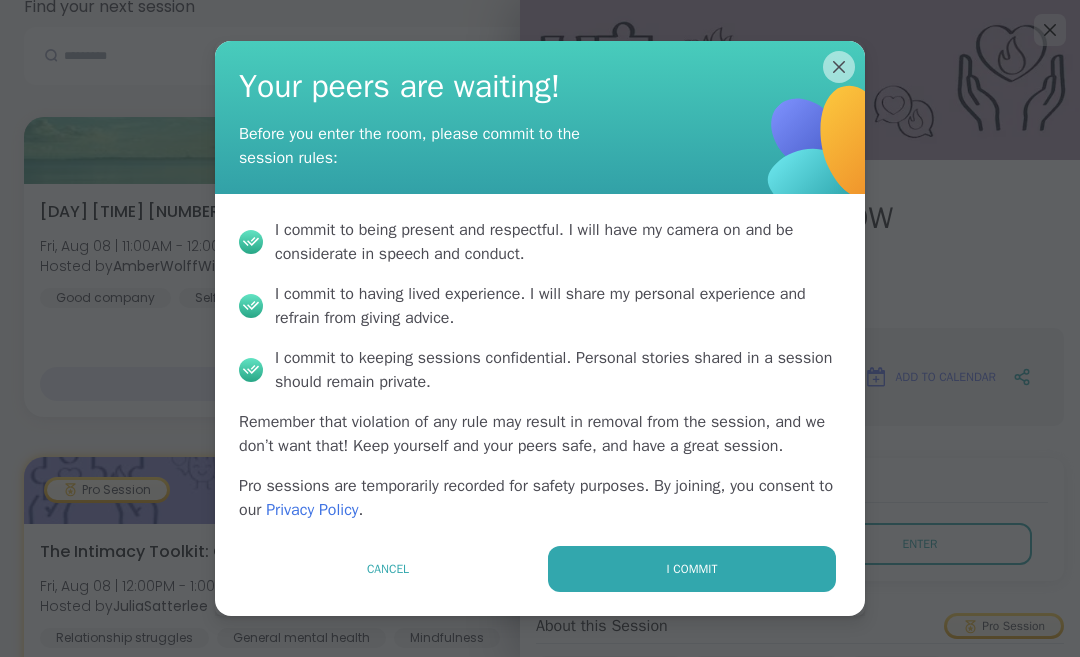 click on "I commit" at bounding box center [692, 569] 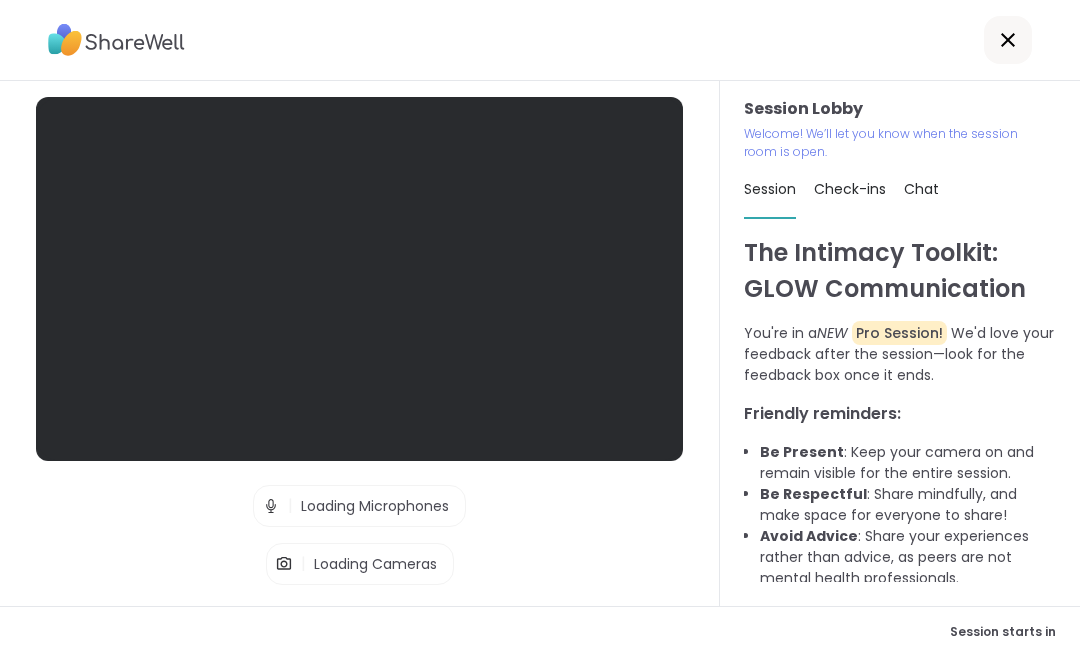scroll, scrollTop: 1, scrollLeft: 0, axis: vertical 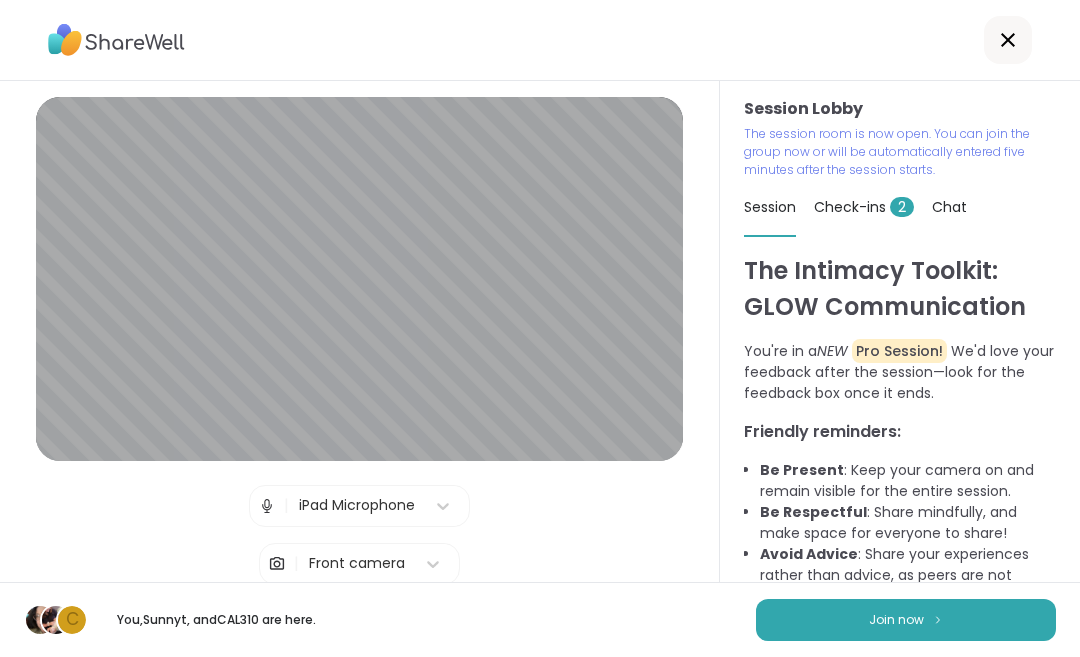click on "Join now" at bounding box center [906, 620] 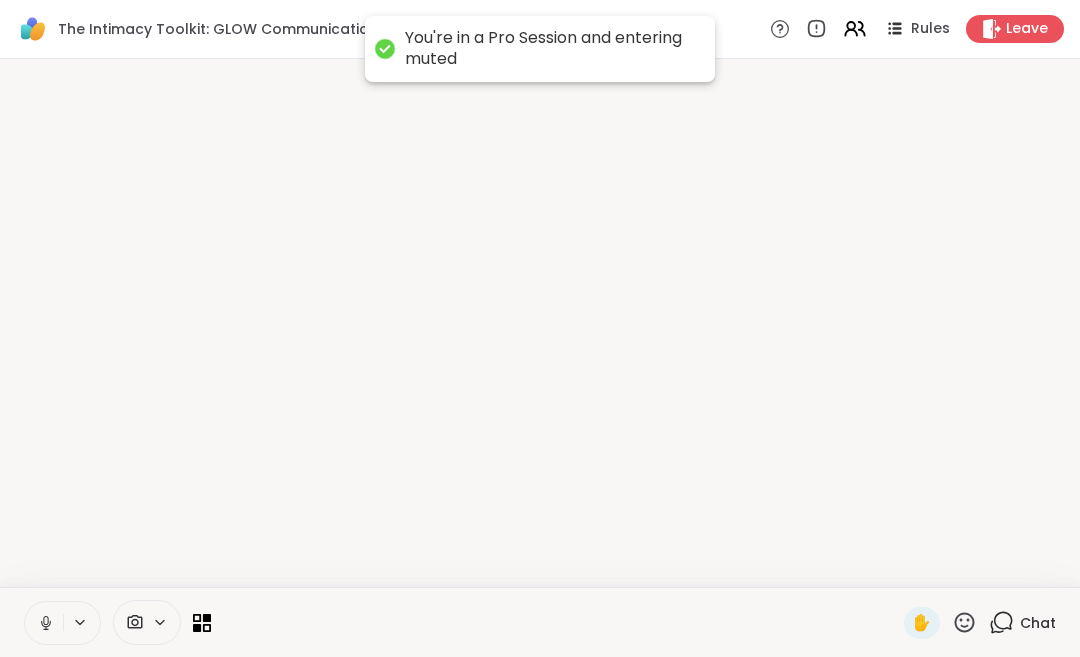 scroll, scrollTop: 0, scrollLeft: 0, axis: both 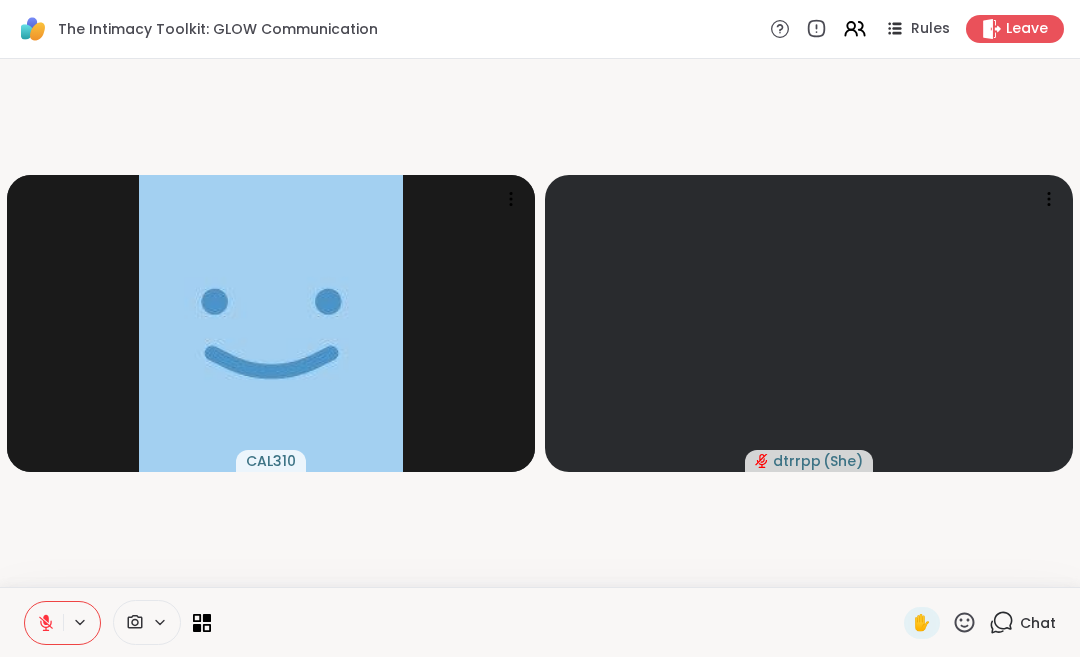 click on "Chat" at bounding box center [1022, 623] 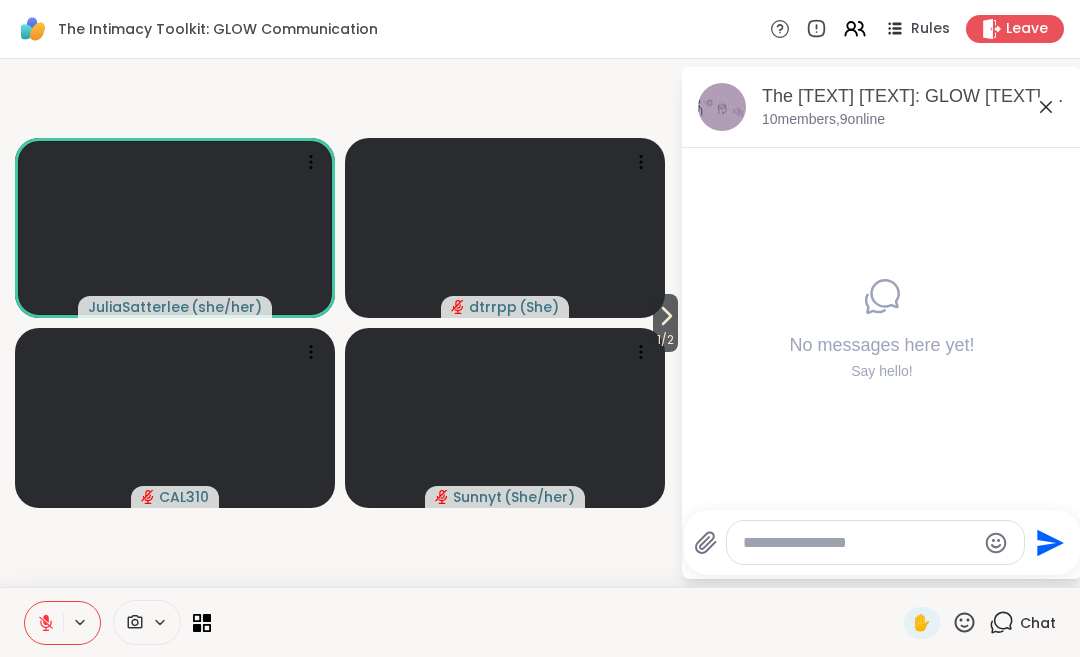click on "1  /  2" at bounding box center (665, 340) 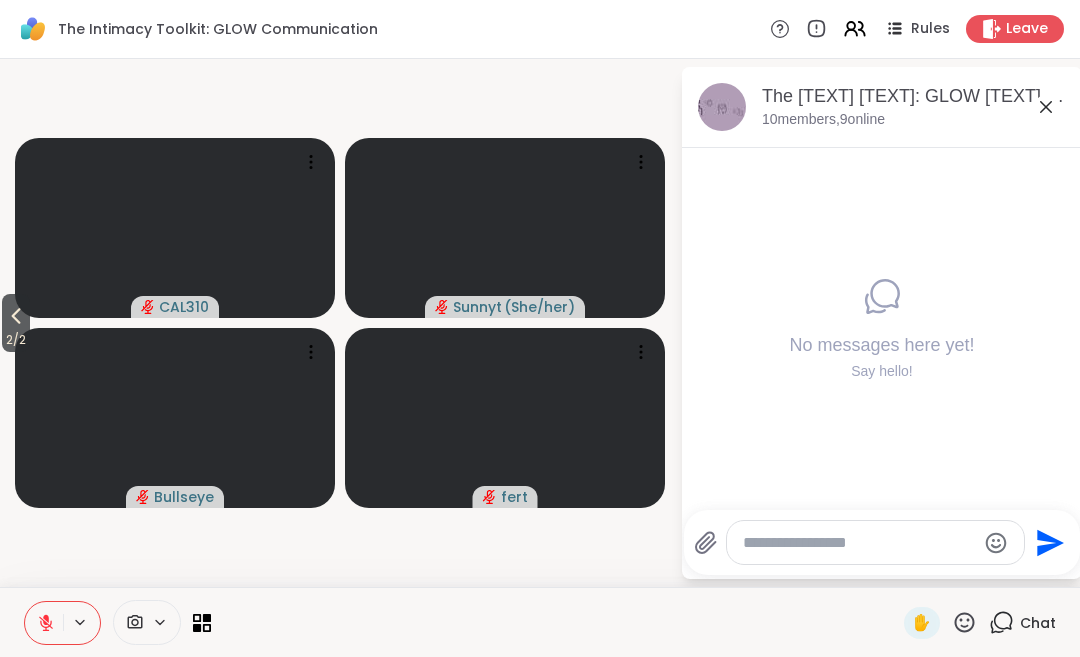 click on "2  /  2" at bounding box center (16, 340) 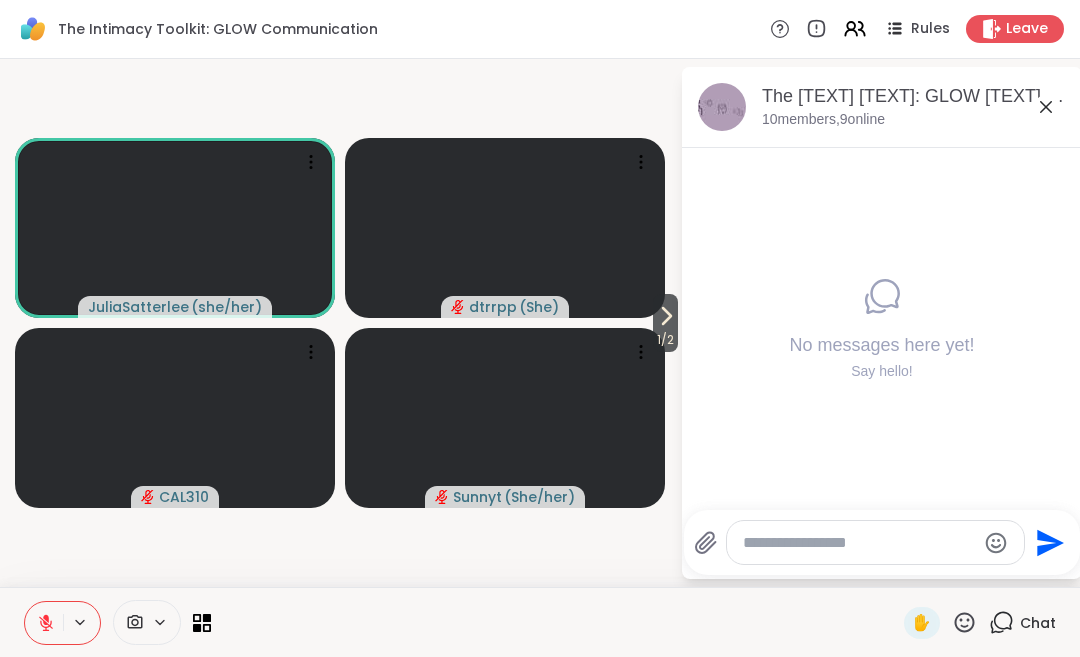 click on "1  /  2" at bounding box center (665, 340) 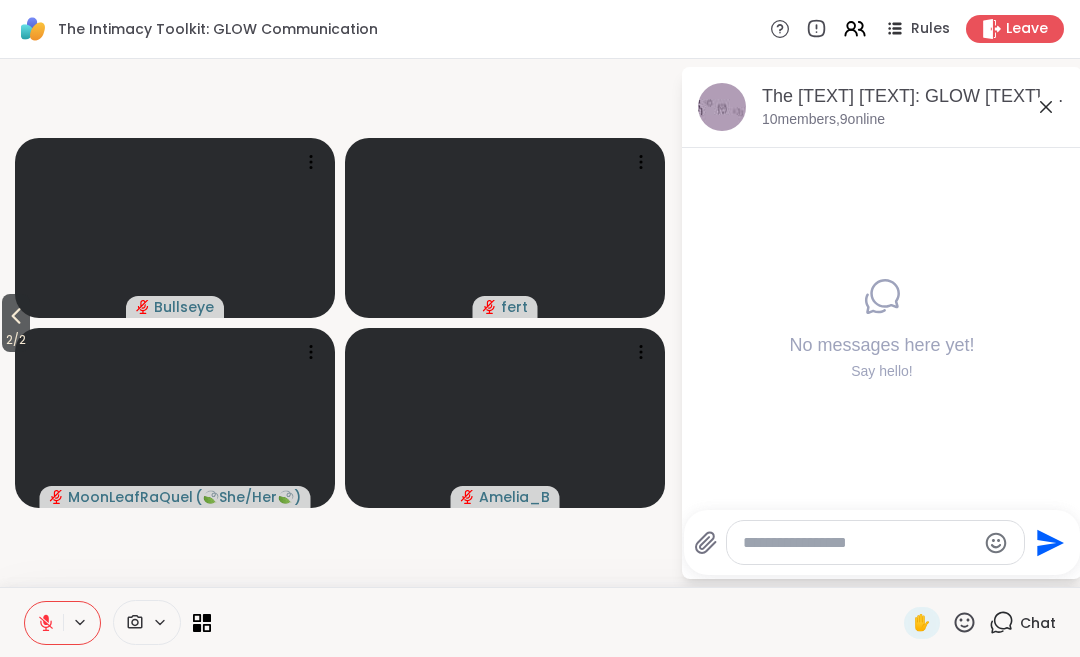 click on "2  /  2" at bounding box center (16, 340) 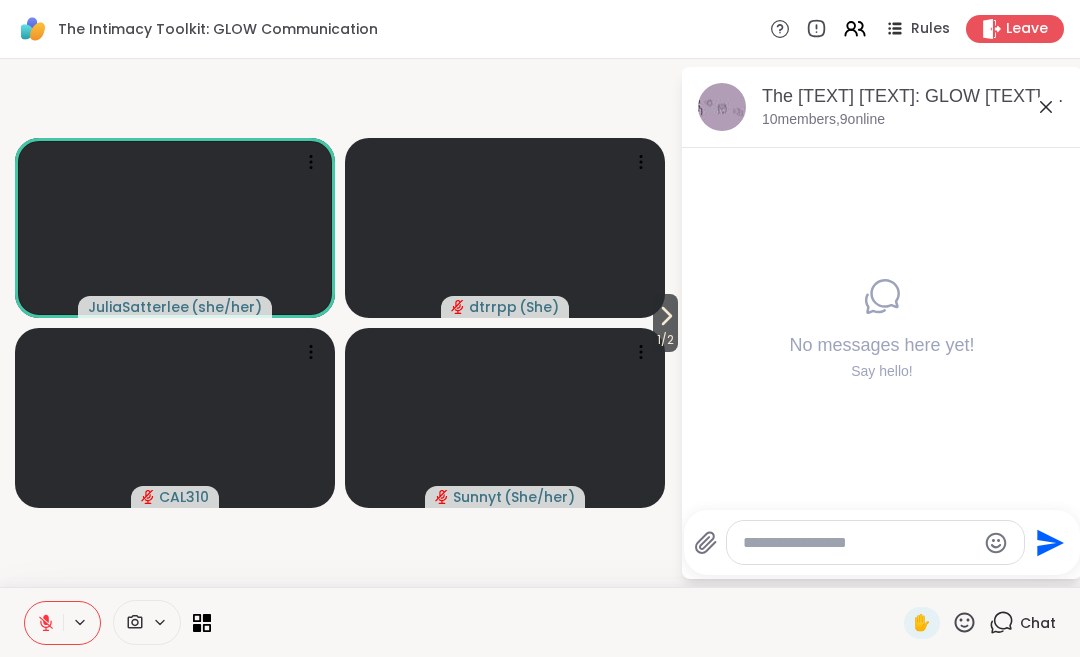 click at bounding box center (859, 543) 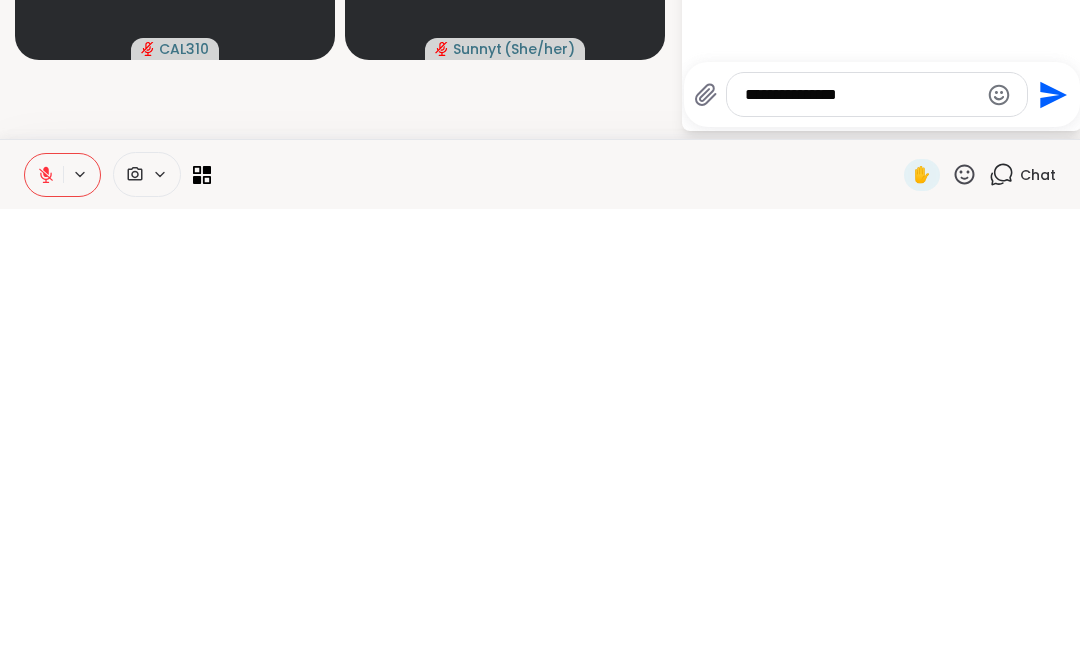type on "**********" 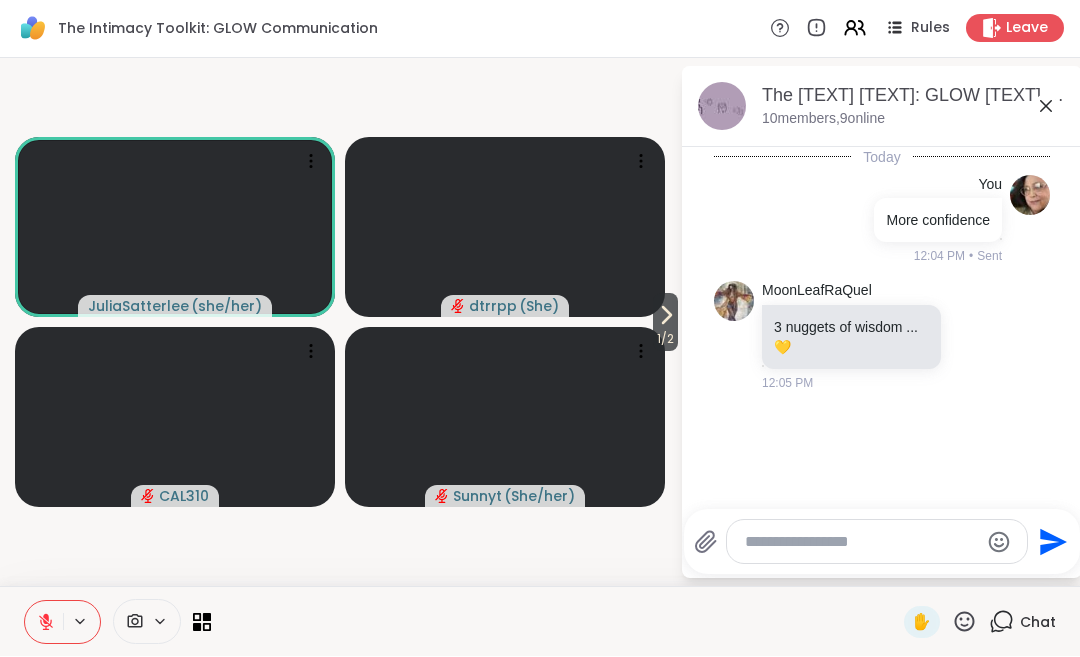 click at bounding box center (861, 543) 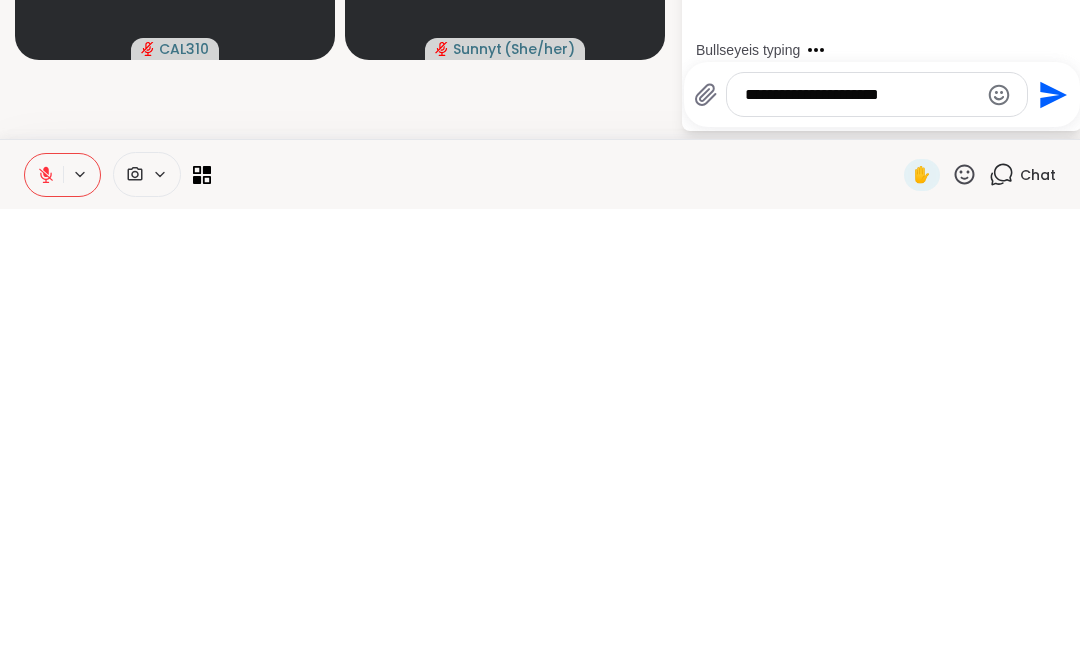 type on "**********" 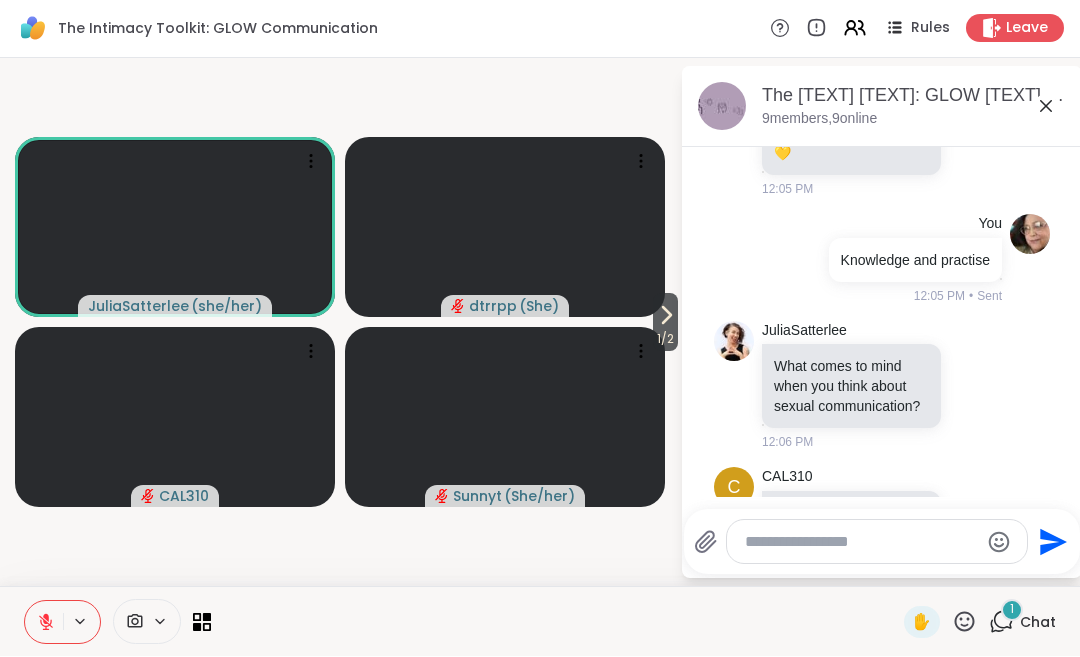 scroll, scrollTop: 340, scrollLeft: 0, axis: vertical 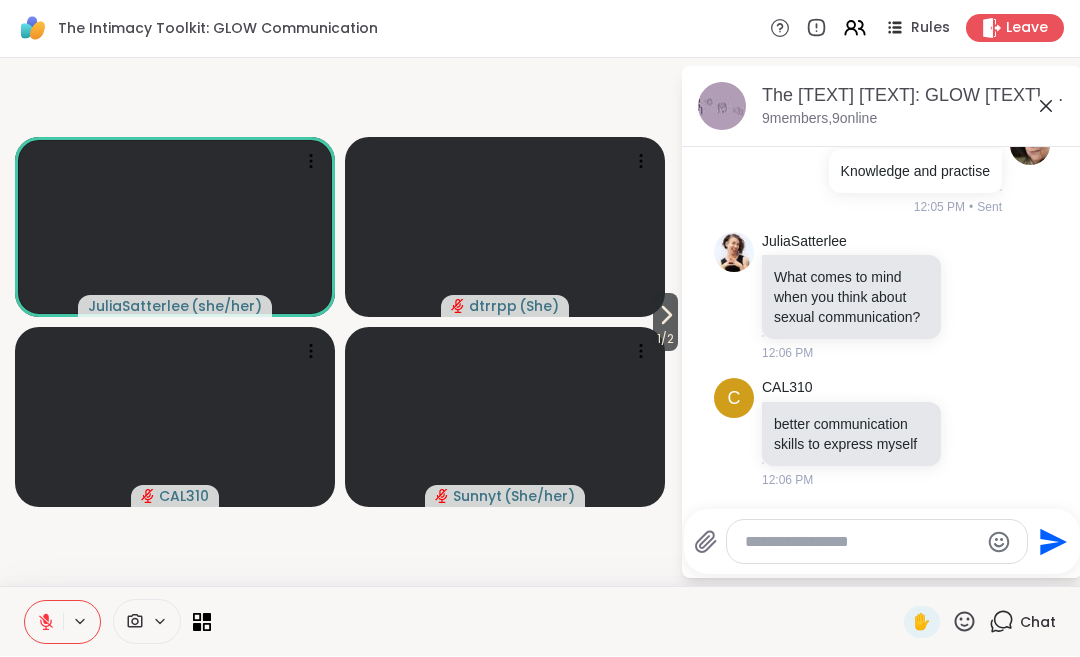 click at bounding box center [861, 543] 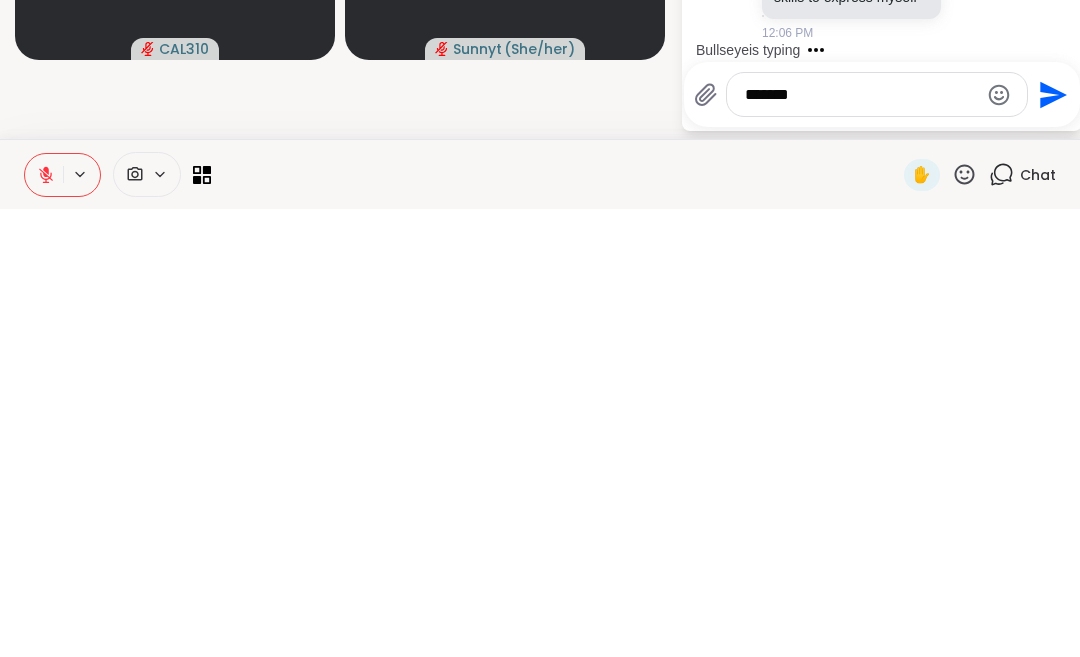 type on "*******" 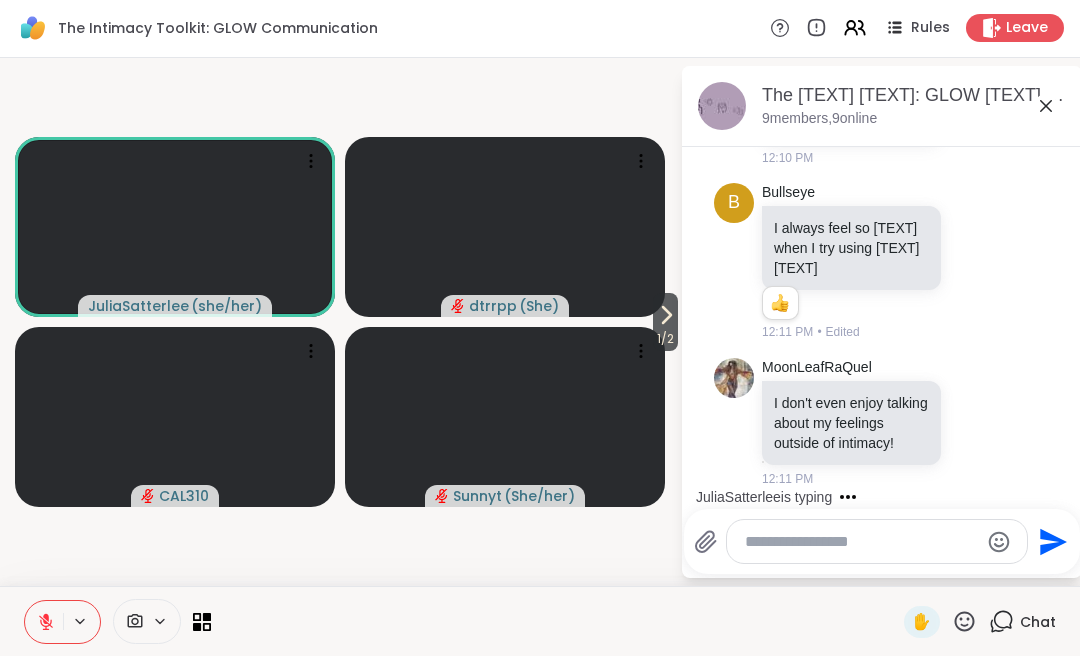 scroll, scrollTop: 1776, scrollLeft: 0, axis: vertical 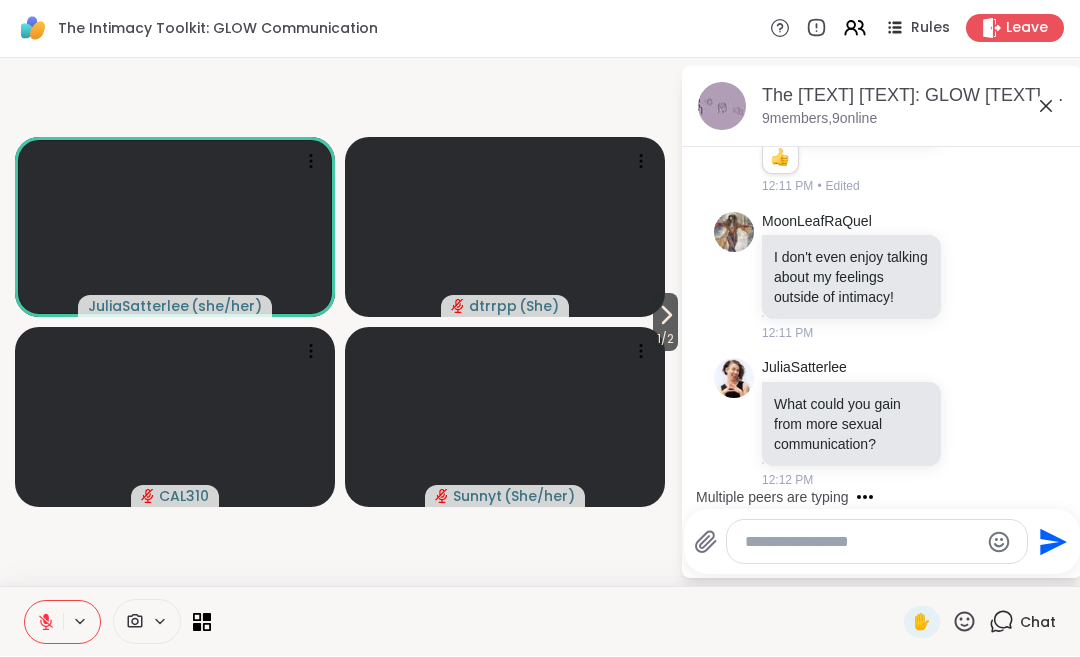 click at bounding box center (861, 543) 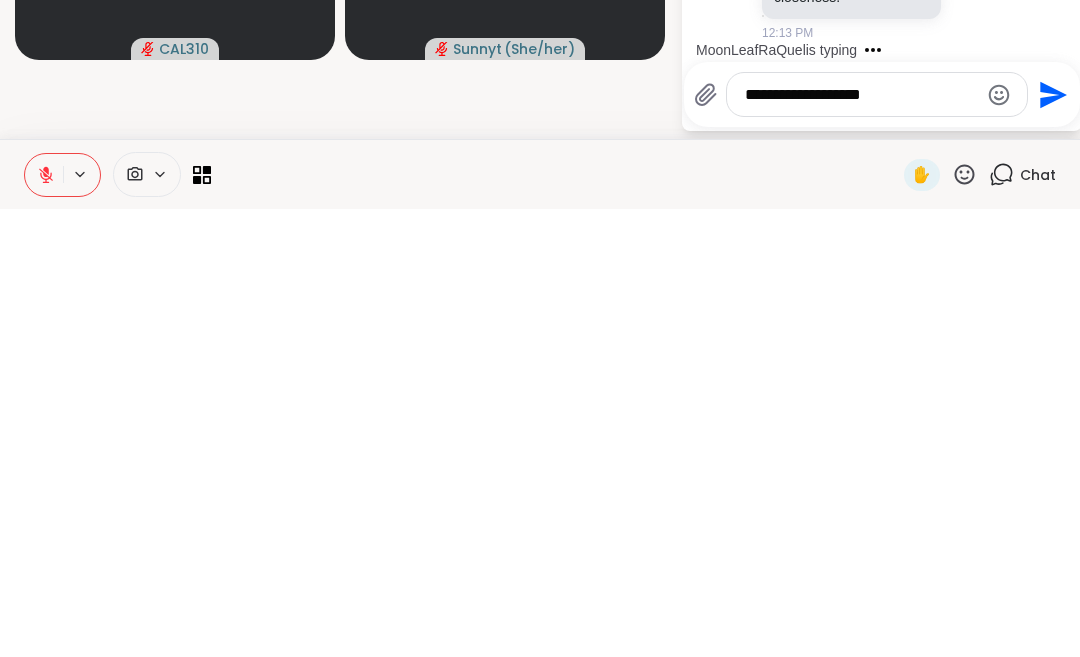 scroll, scrollTop: 2088, scrollLeft: 0, axis: vertical 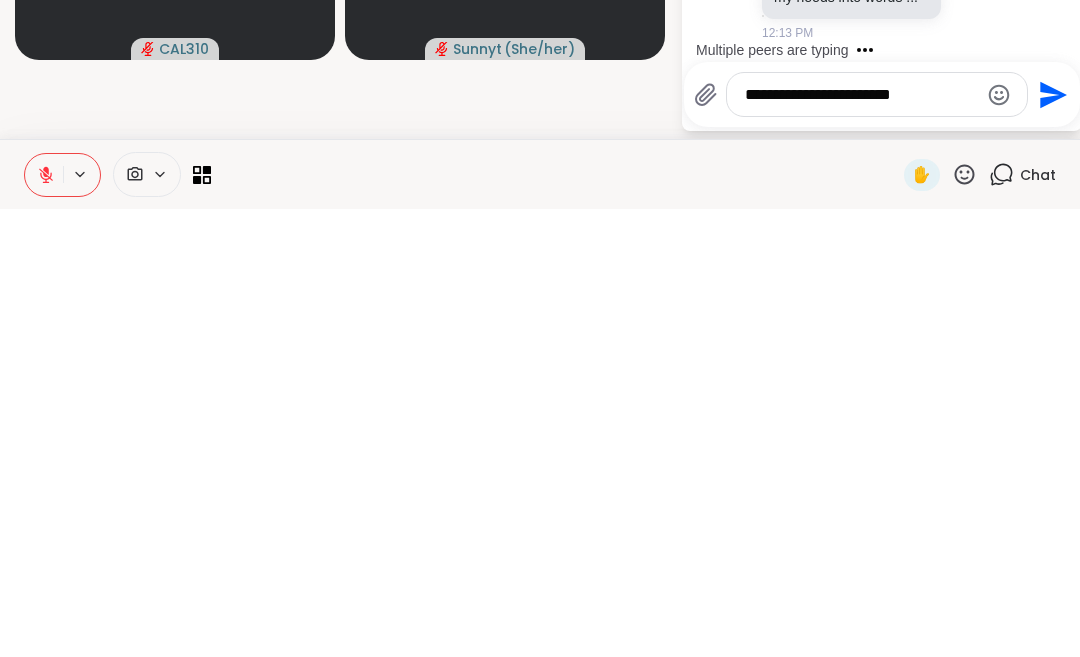 type on "**********" 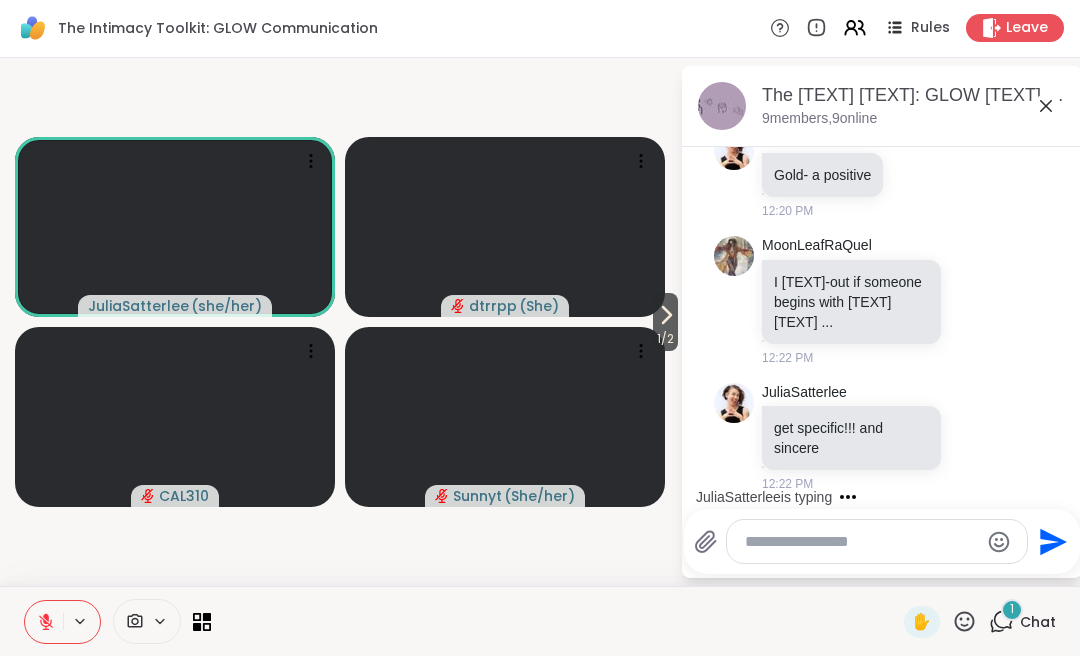 scroll, scrollTop: 3527, scrollLeft: 0, axis: vertical 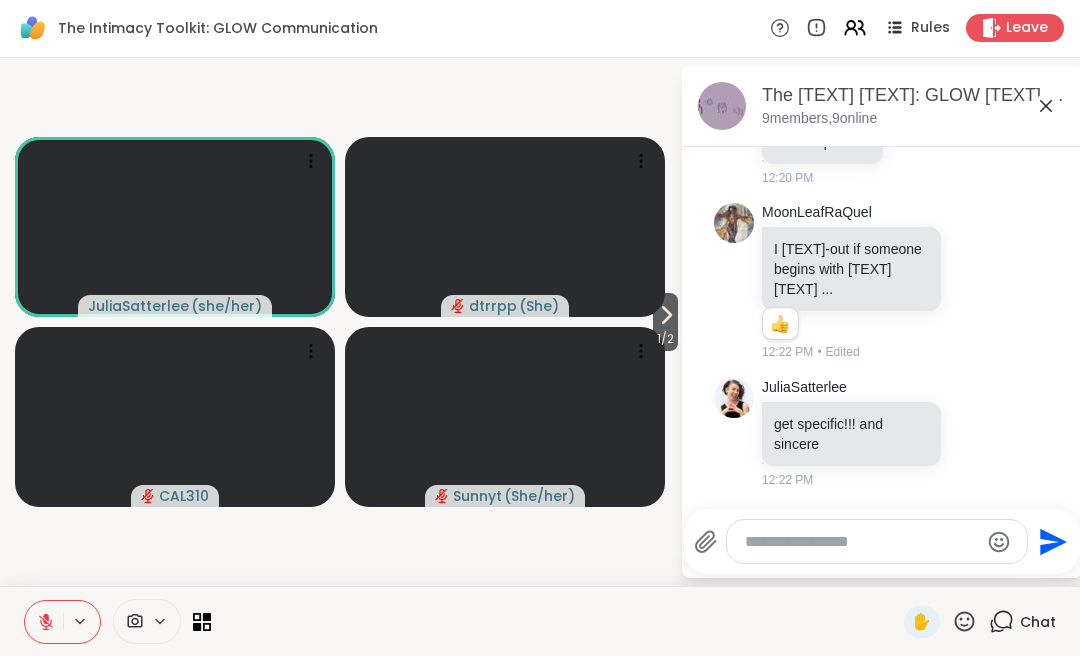 click on "Leave" at bounding box center [1015, 29] 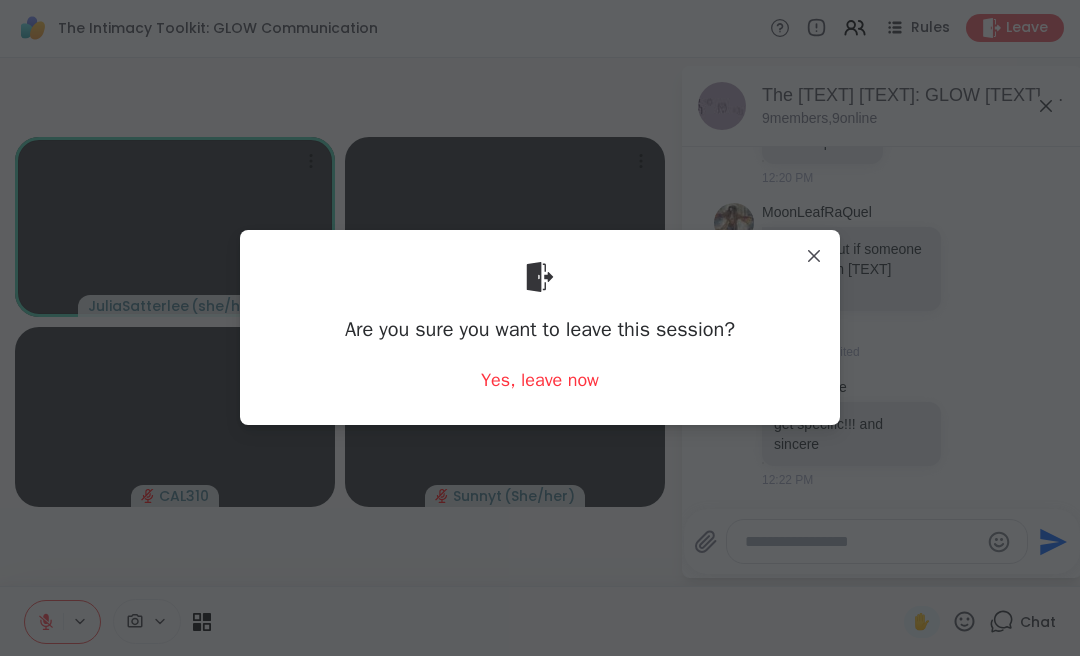 click on "Yes, leave now" at bounding box center (540, 381) 